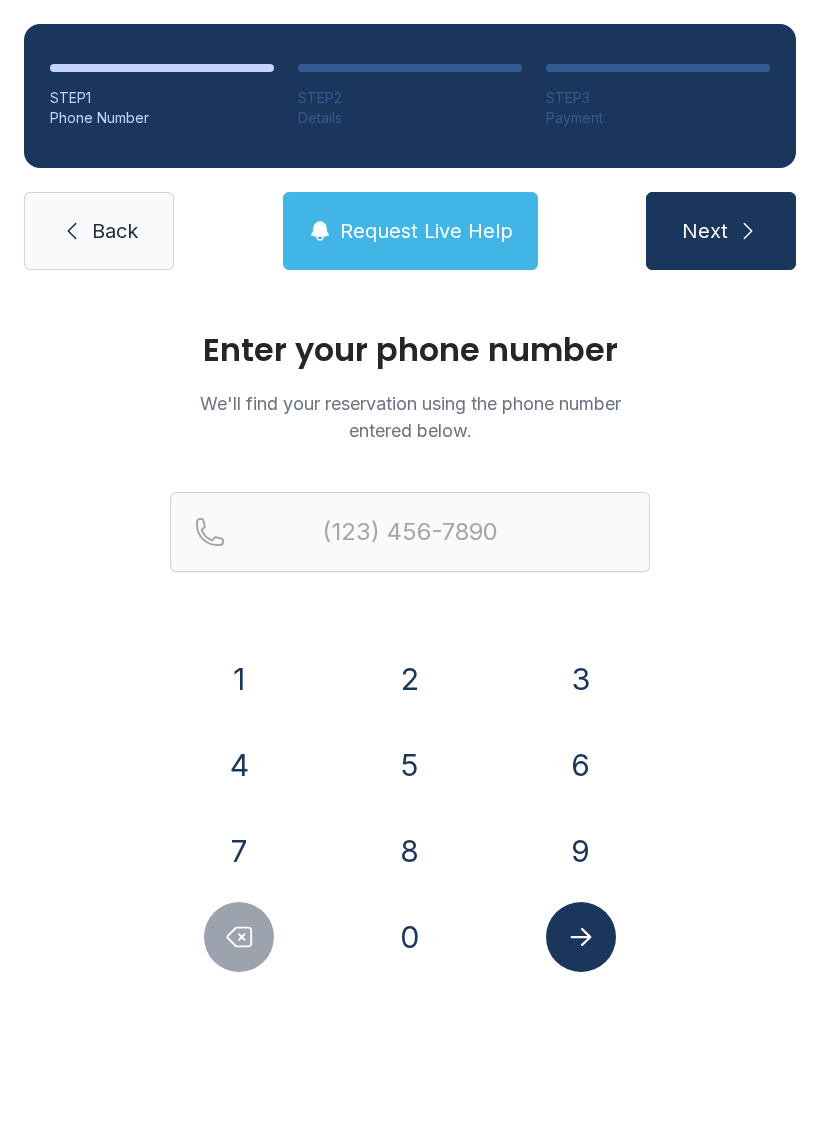 scroll, scrollTop: 0, scrollLeft: 0, axis: both 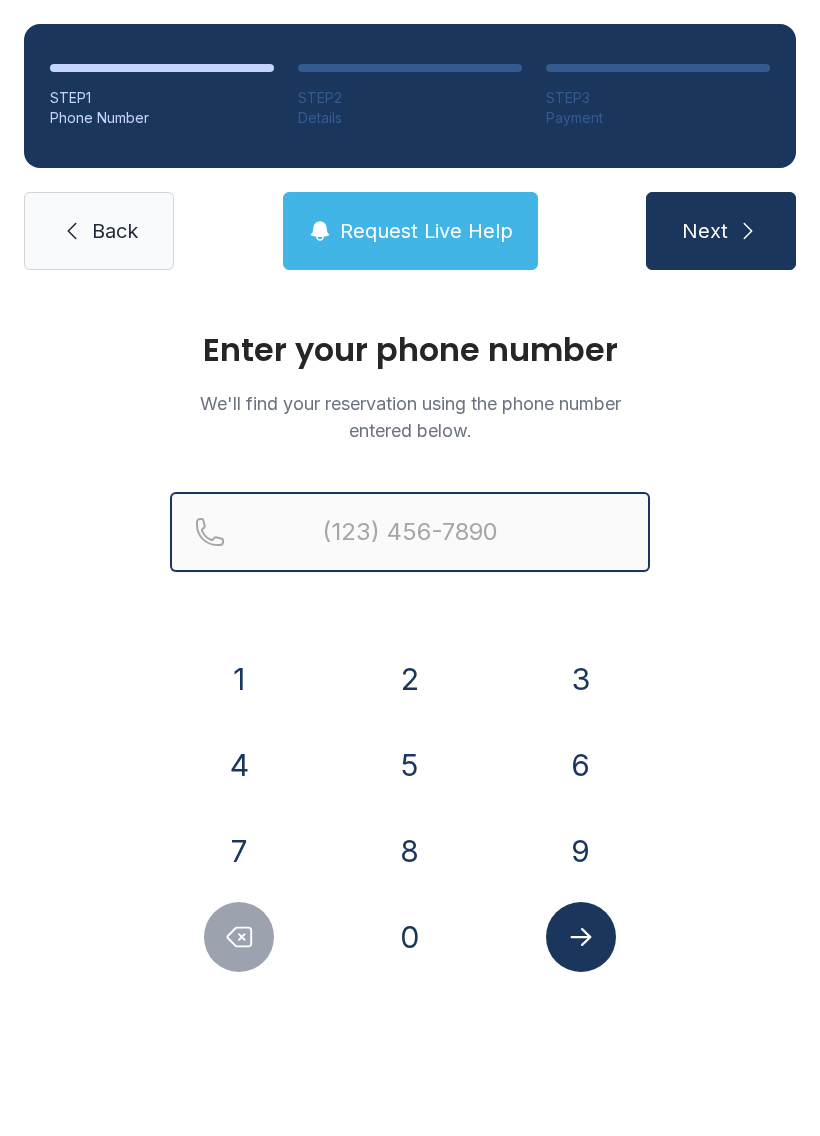 click at bounding box center (410, 532) 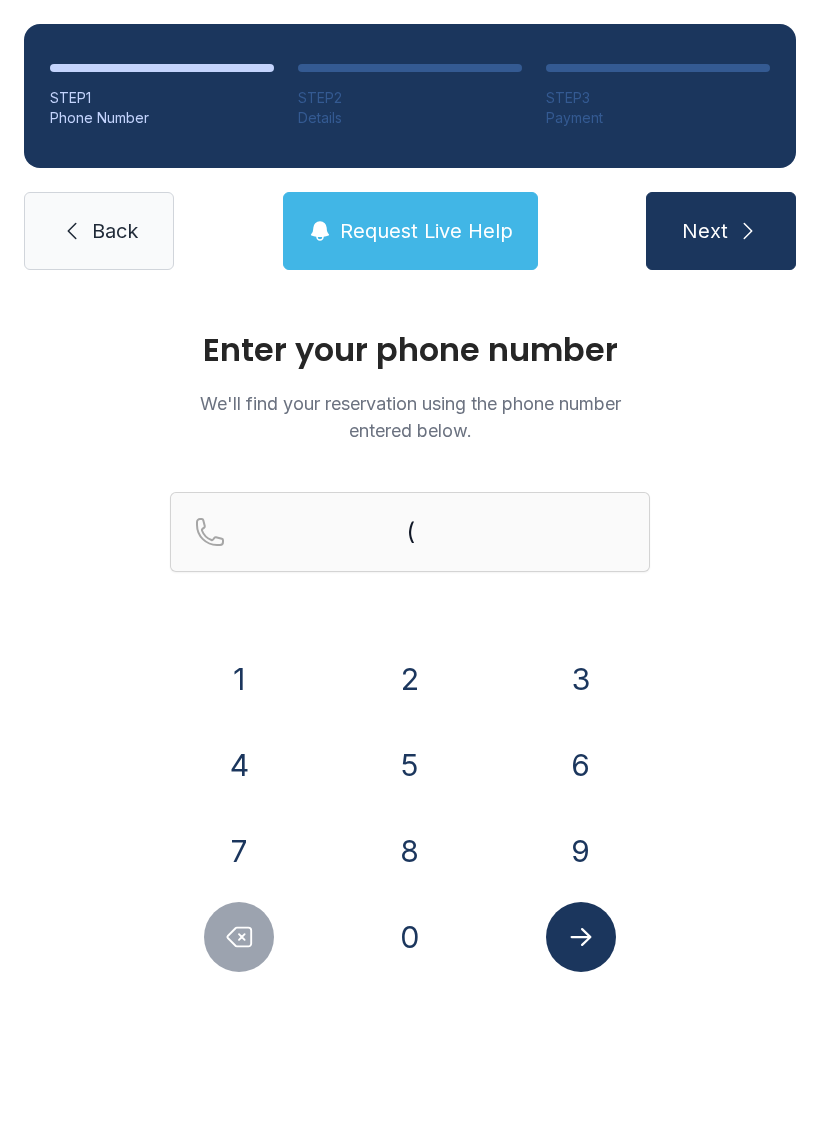 click on "Enter your phone number We'll find your reservation using the phone number entered below. [PHONE]" at bounding box center [410, 673] 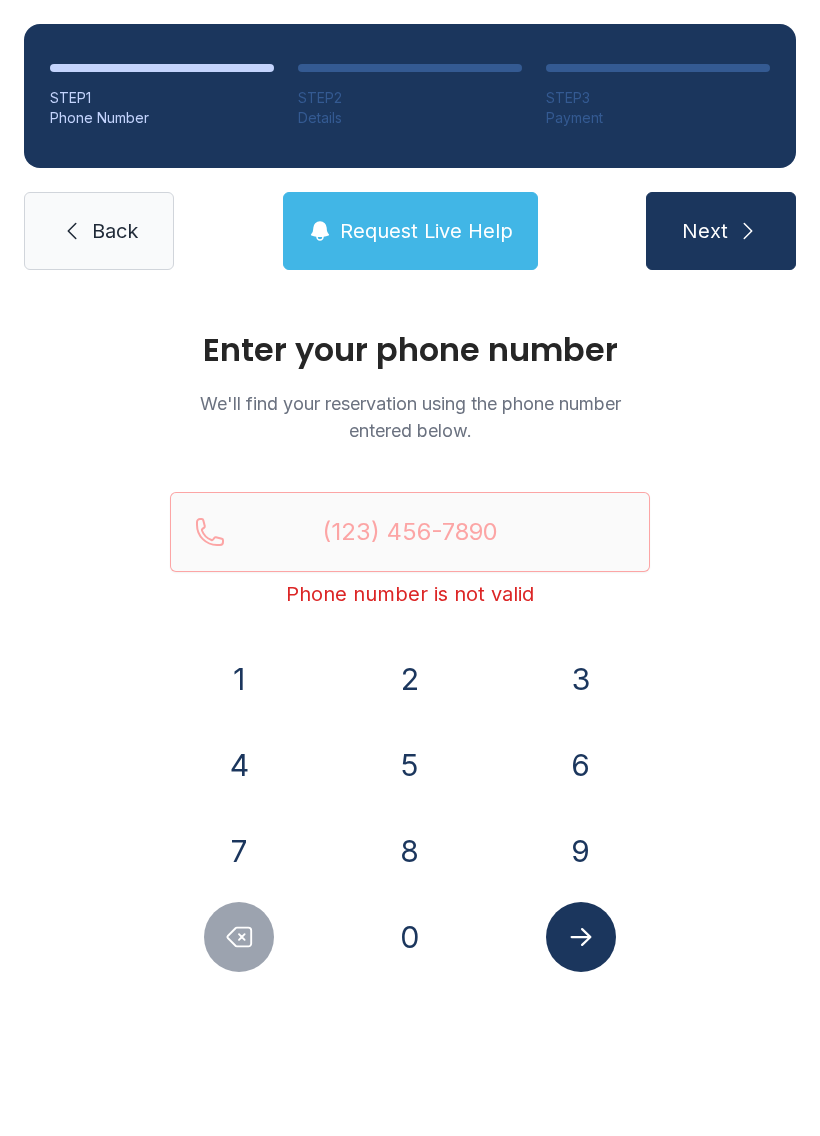 click on "8" at bounding box center (239, 679) 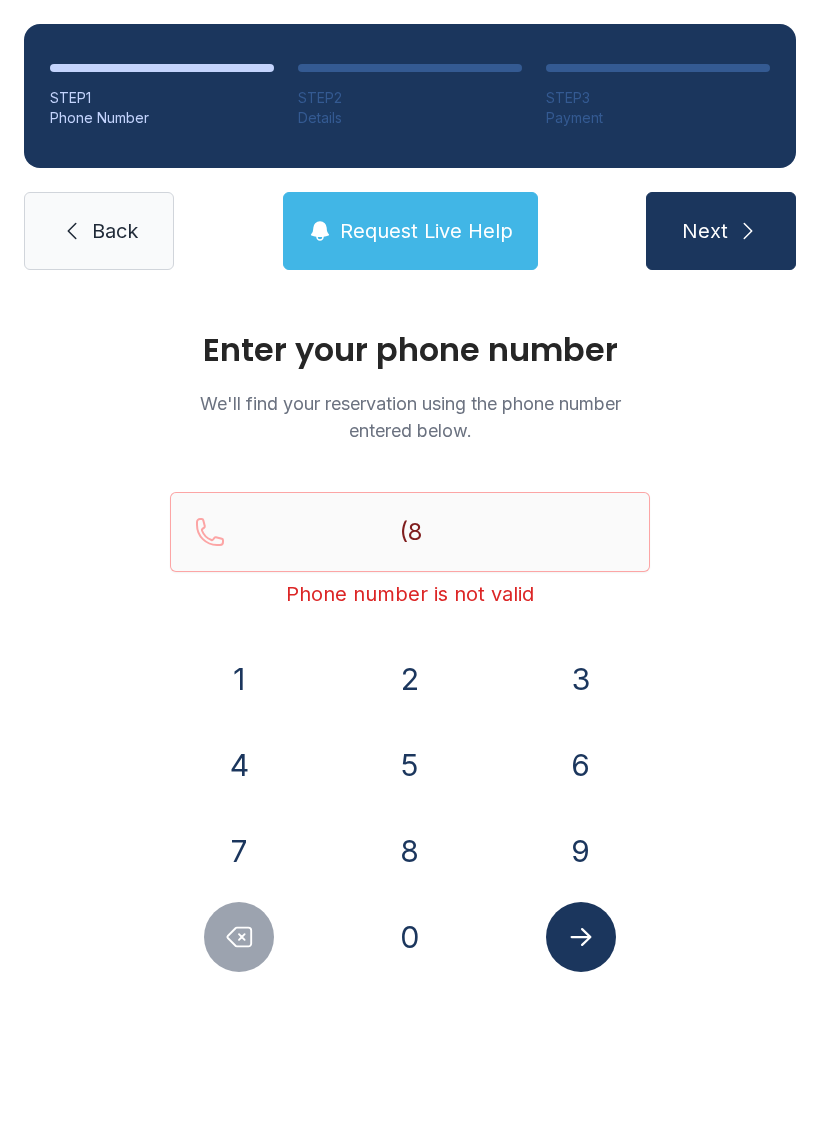 click on "4" at bounding box center (239, 679) 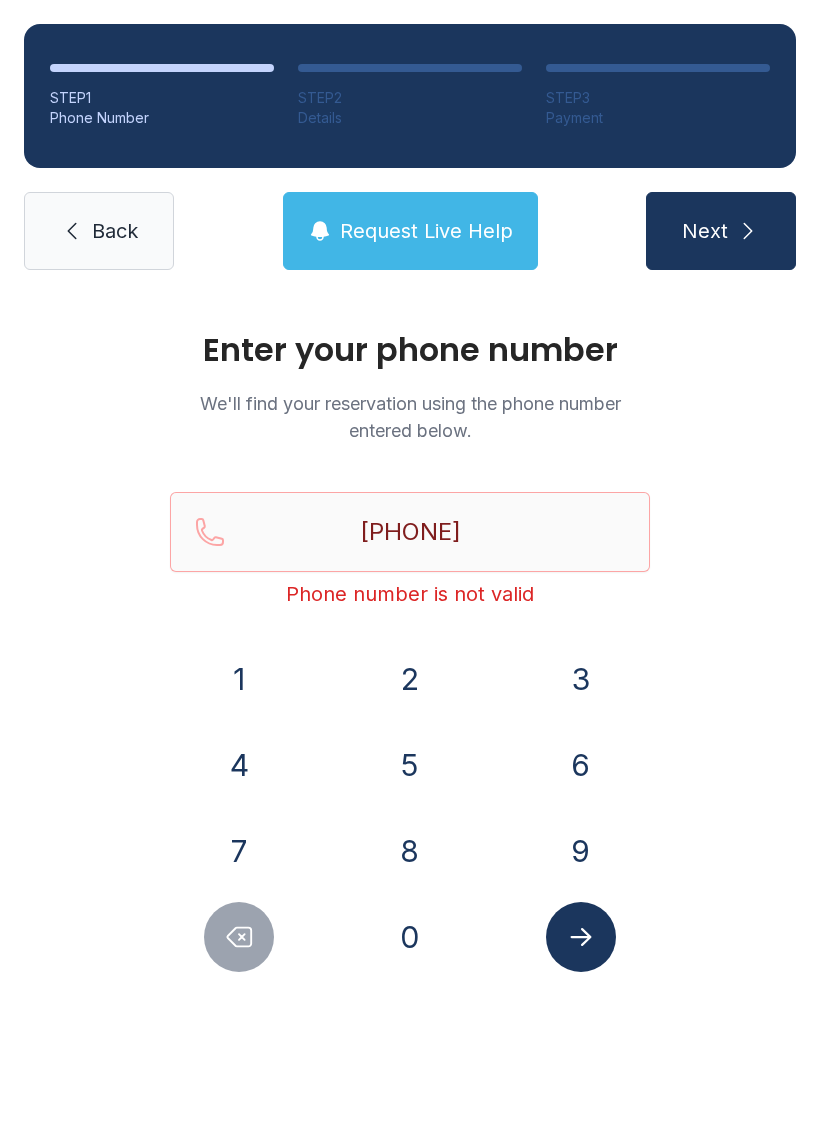 click on "7" at bounding box center (239, 679) 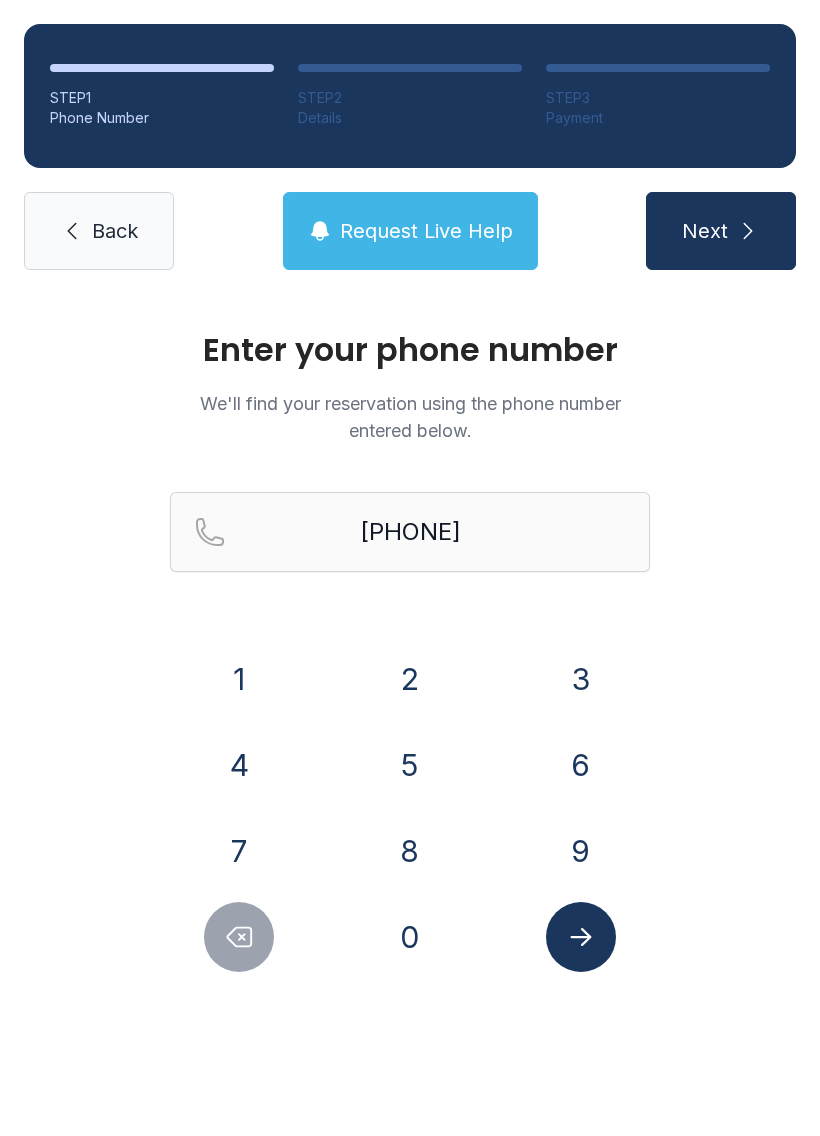 click at bounding box center [581, 937] 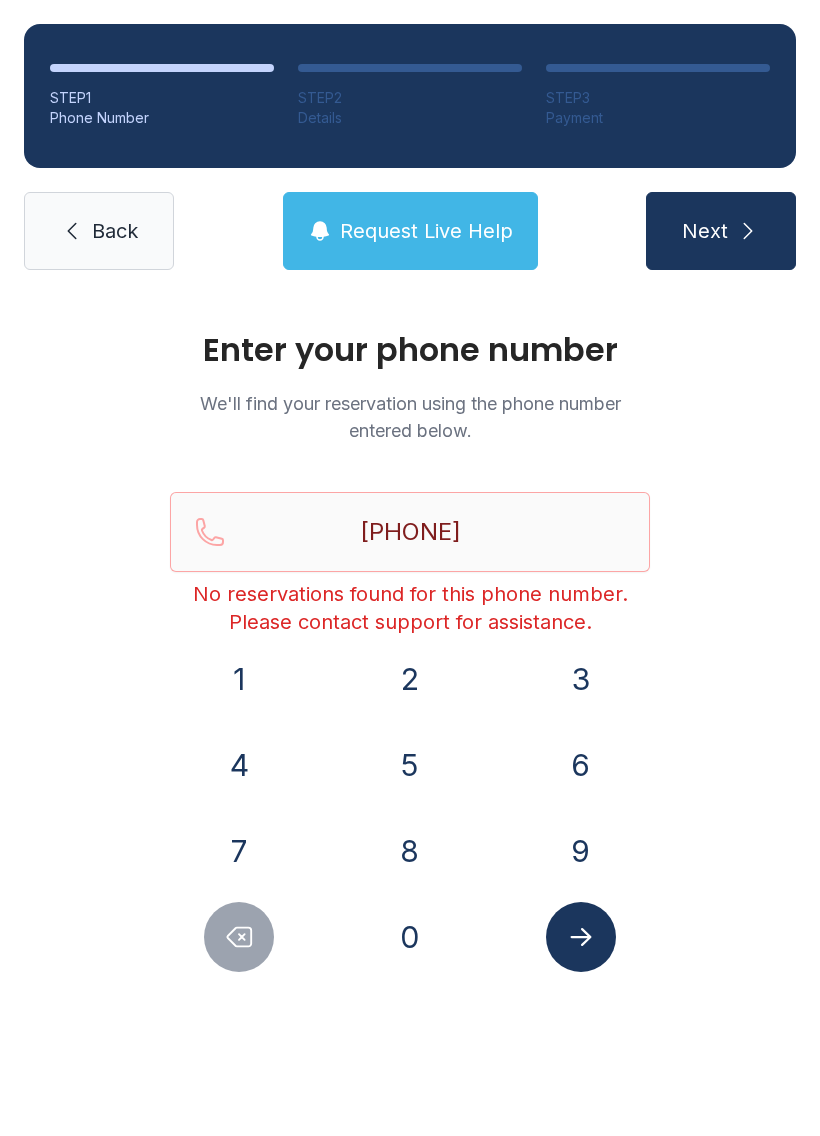 click at bounding box center [240, 937] 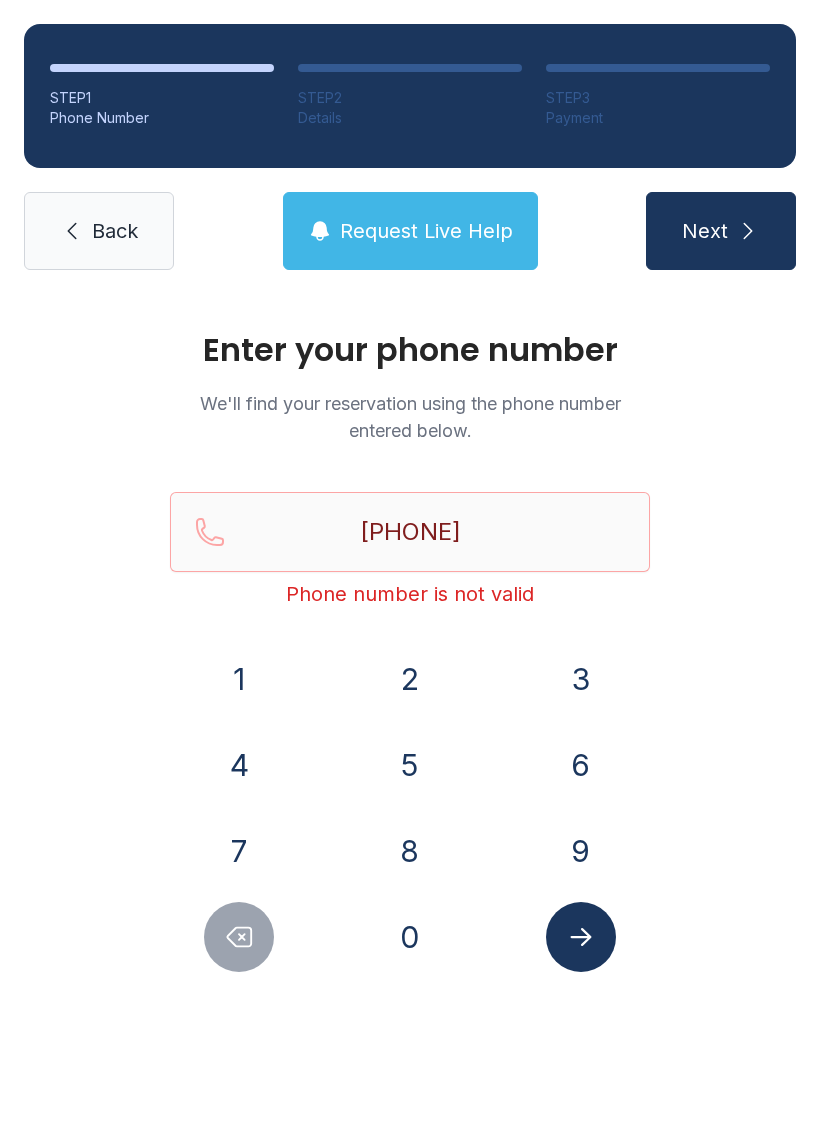 click at bounding box center (240, 937) 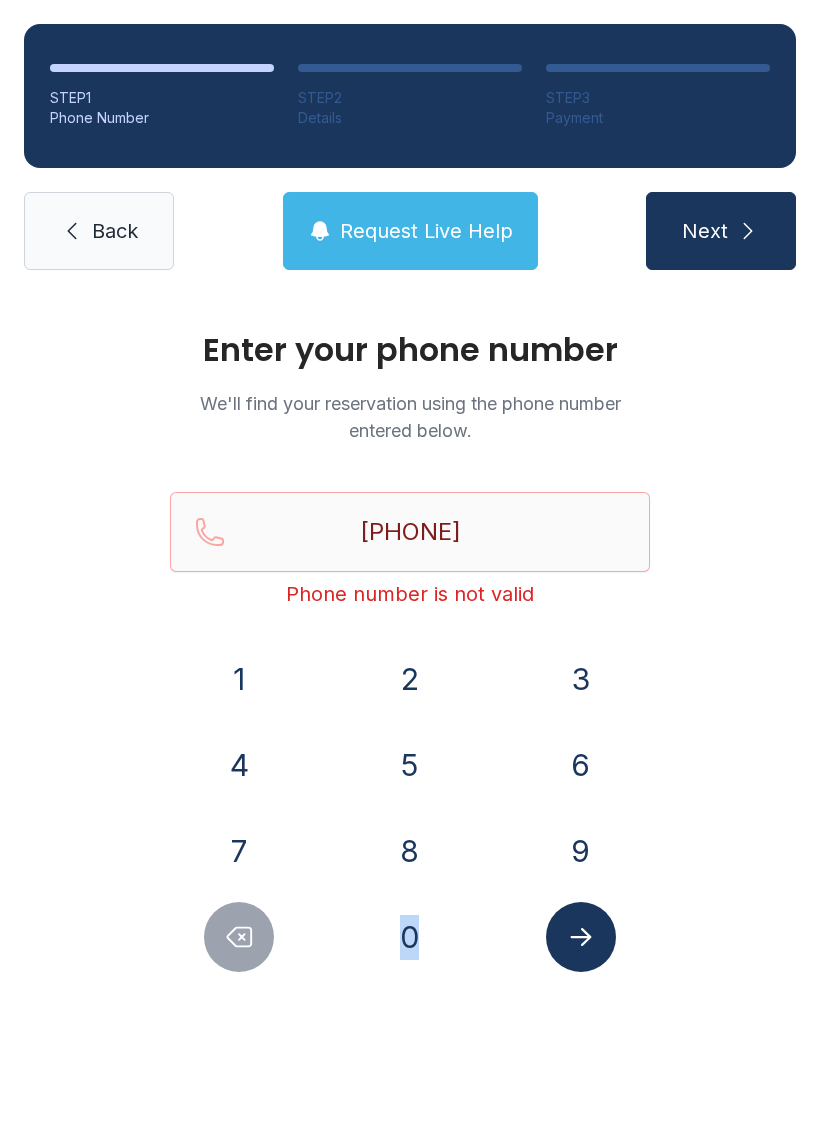click at bounding box center (239, 937) 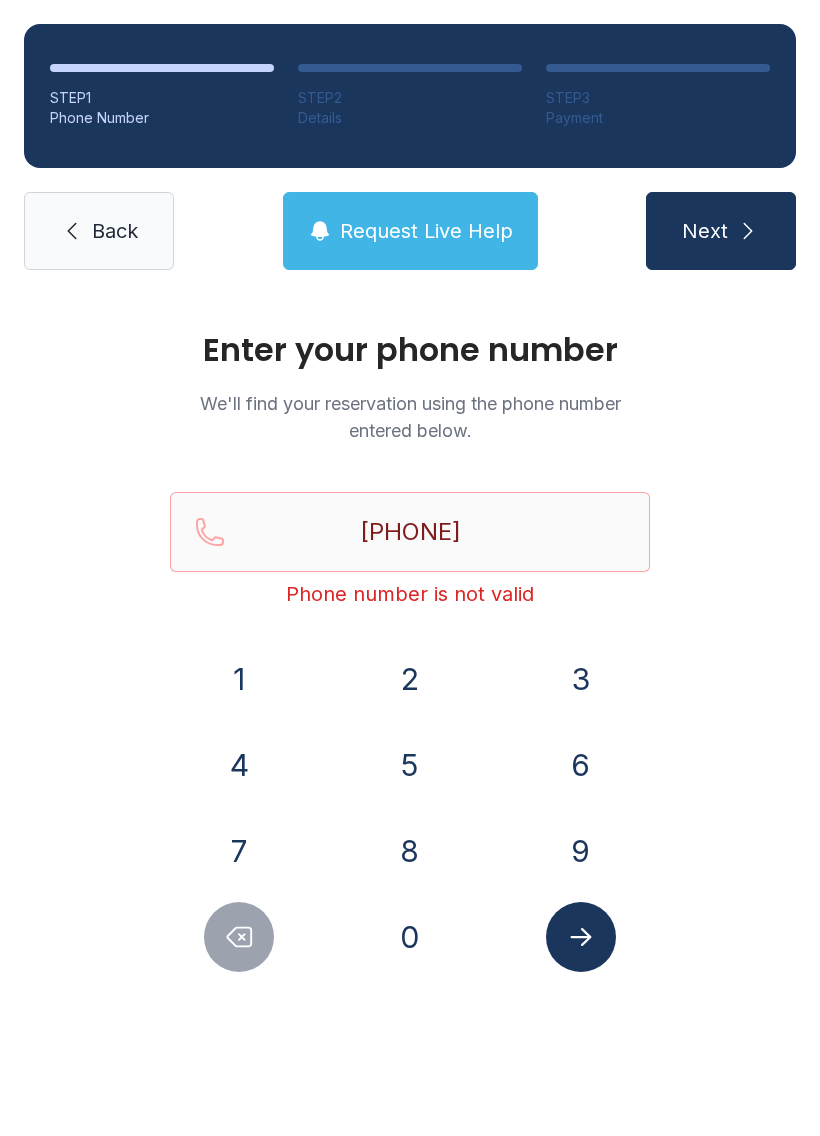 click at bounding box center [239, 937] 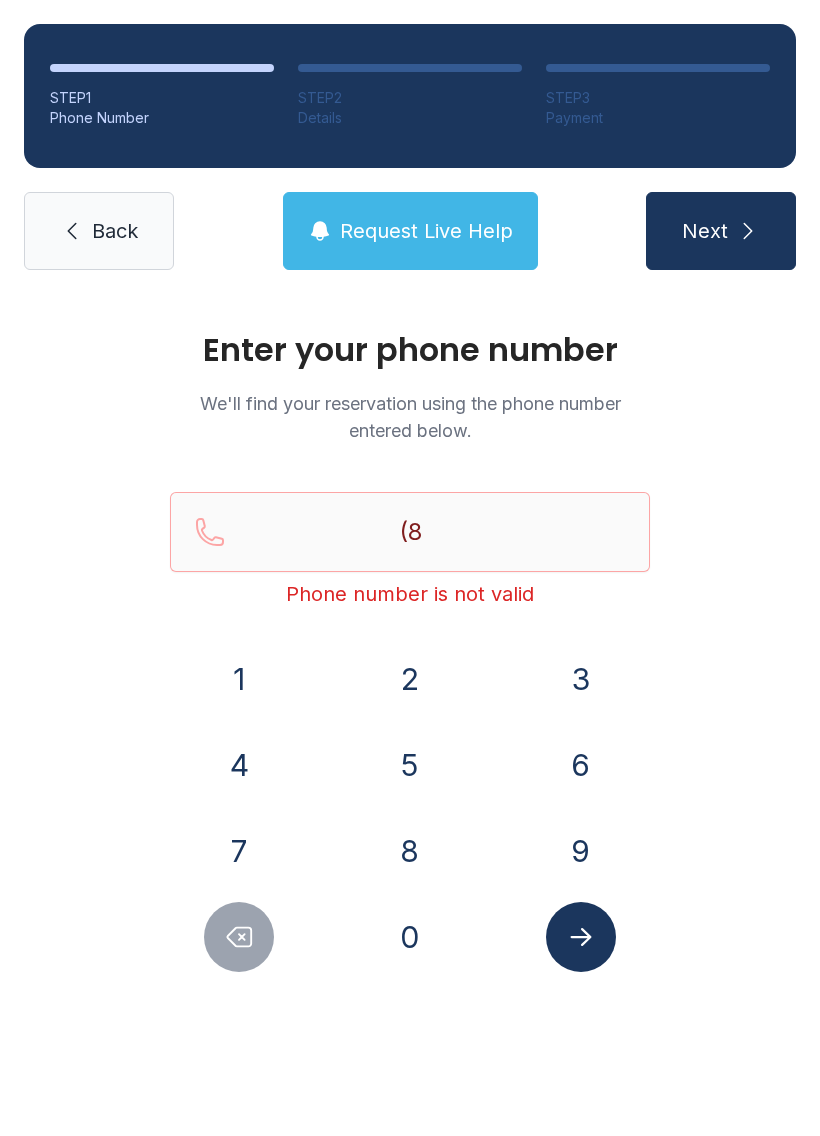 click at bounding box center [239, 937] 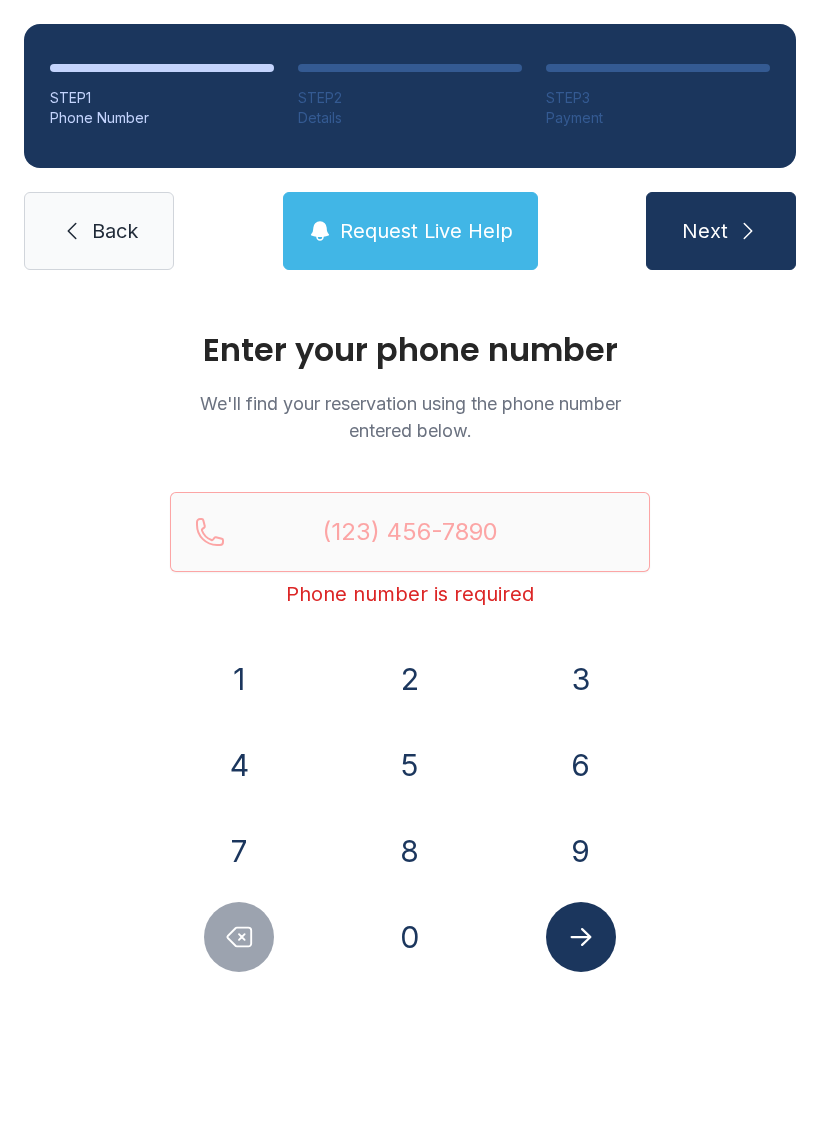 click at bounding box center (239, 937) 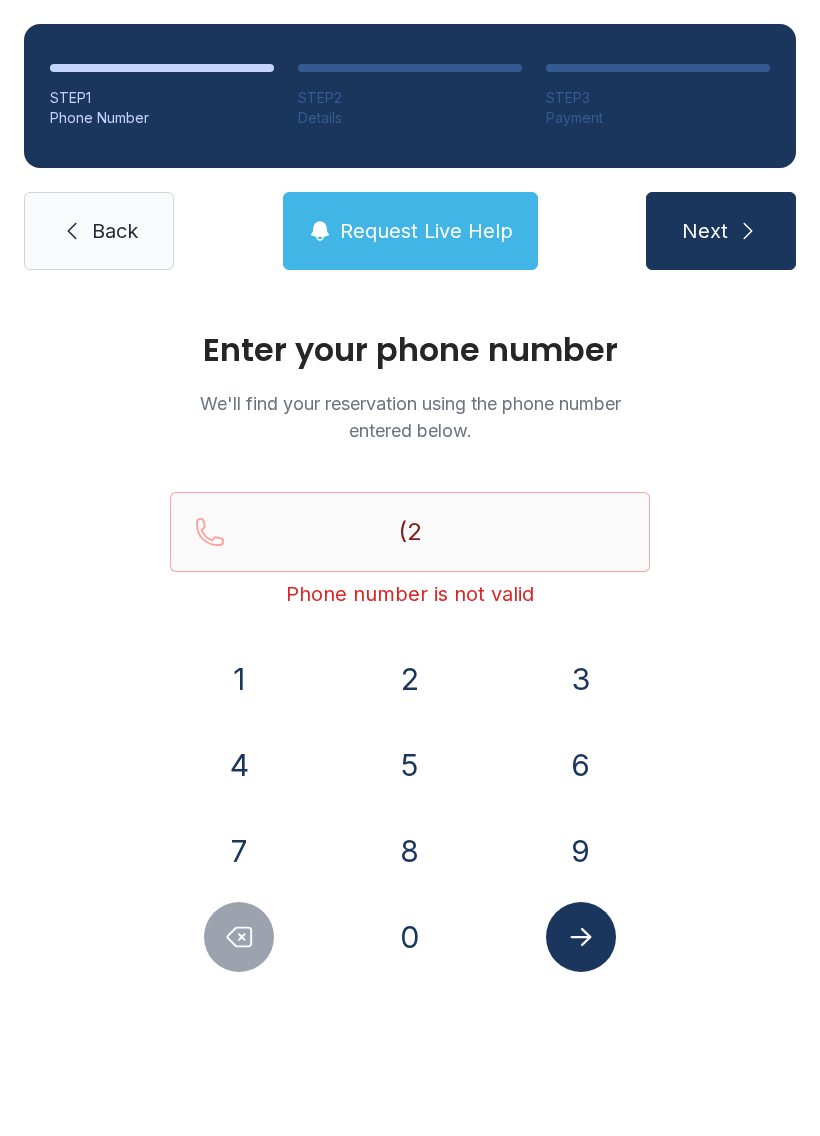 click on "1" at bounding box center (239, 679) 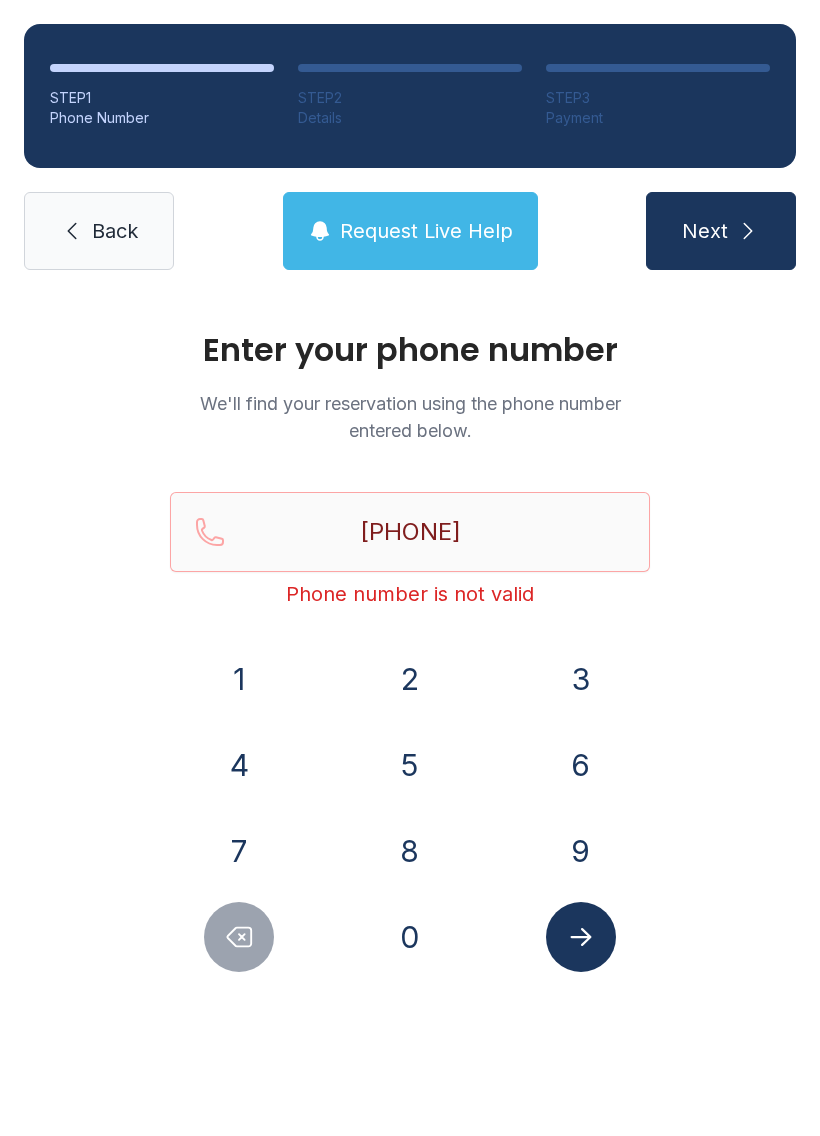 click on "9" at bounding box center (239, 679) 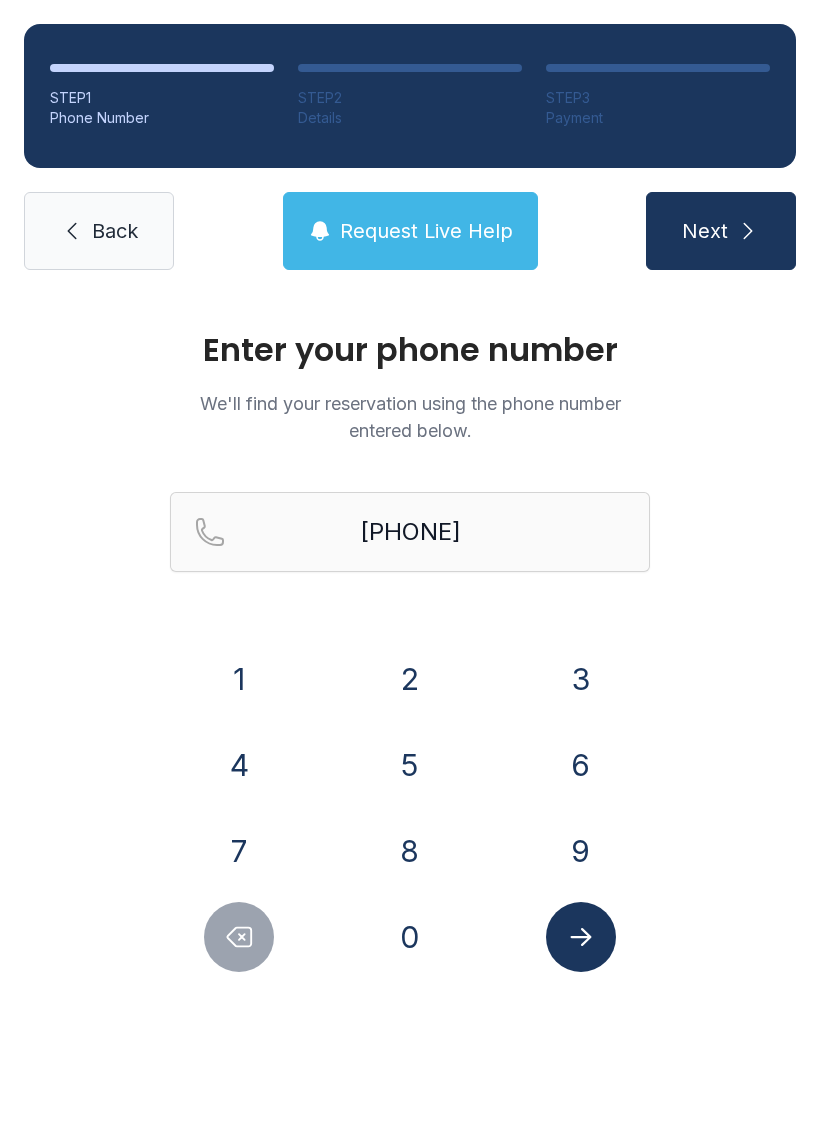 click at bounding box center [581, 937] 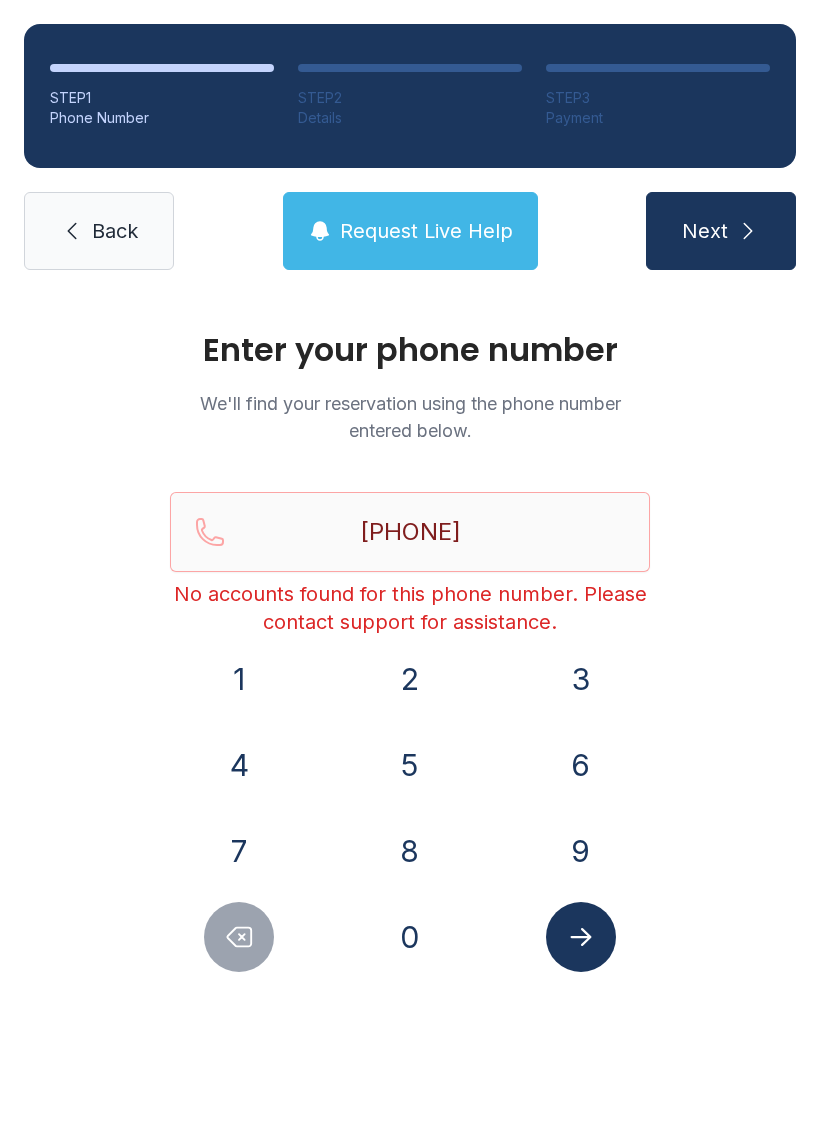click on "Back" at bounding box center (99, 231) 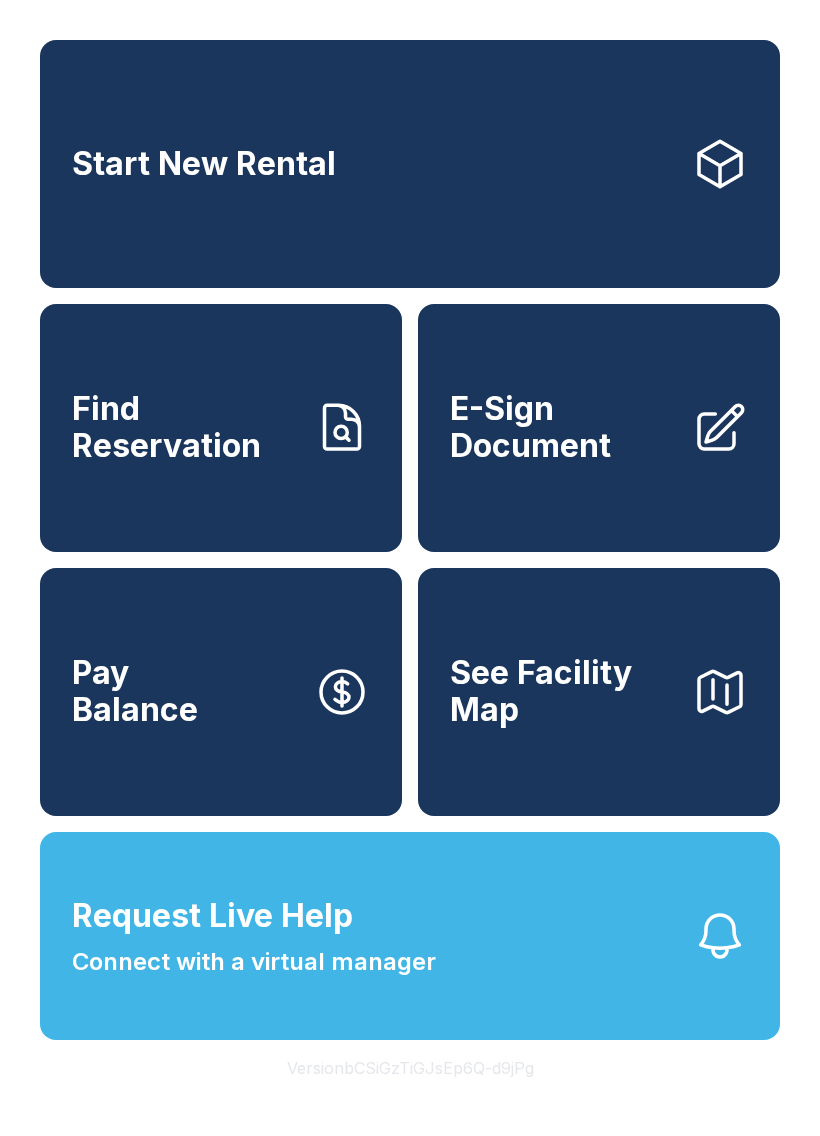 click on "See Facility Map" at bounding box center (563, 691) 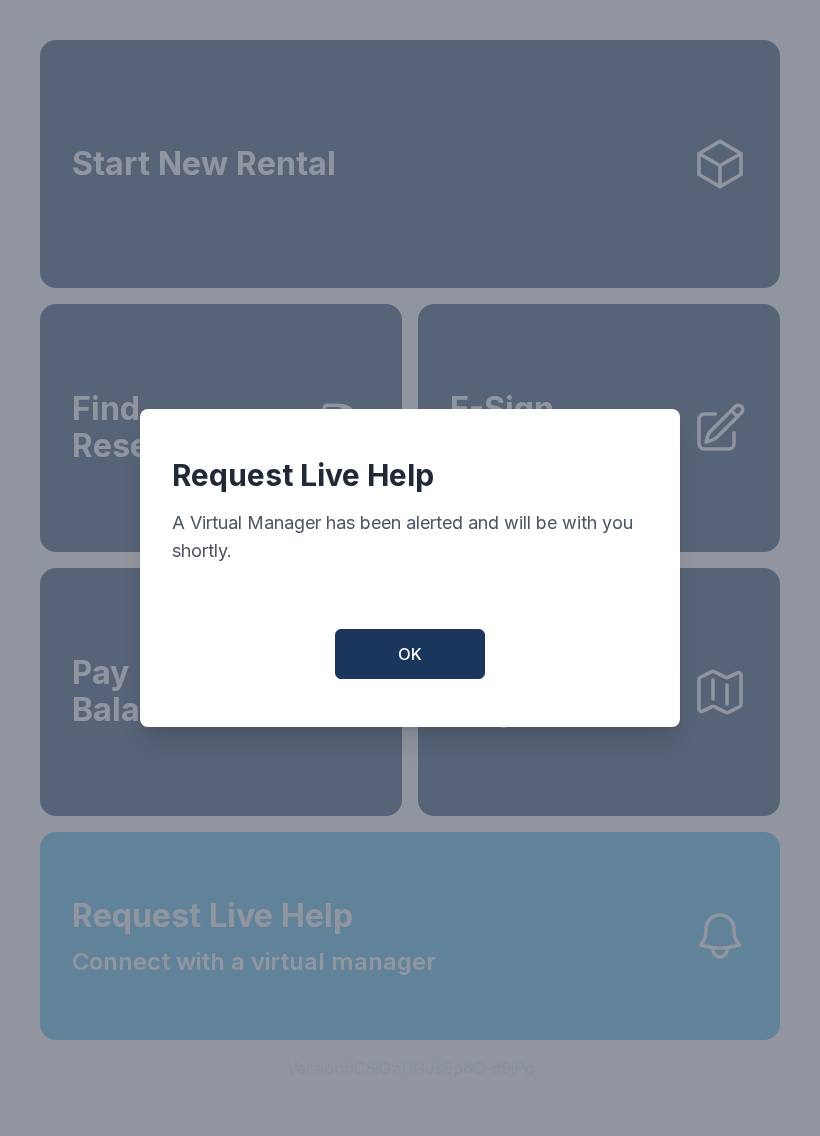 click on "OK" at bounding box center [410, 654] 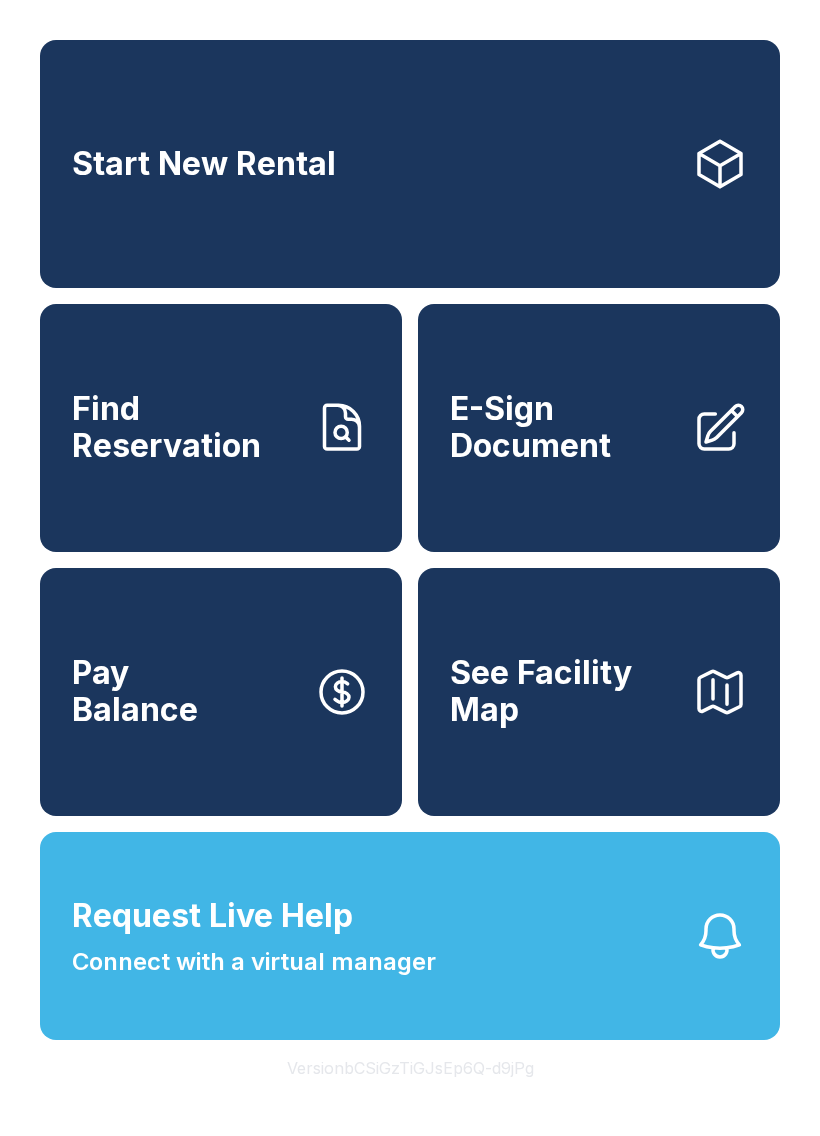 click on "Find Reservation" at bounding box center [185, 427] 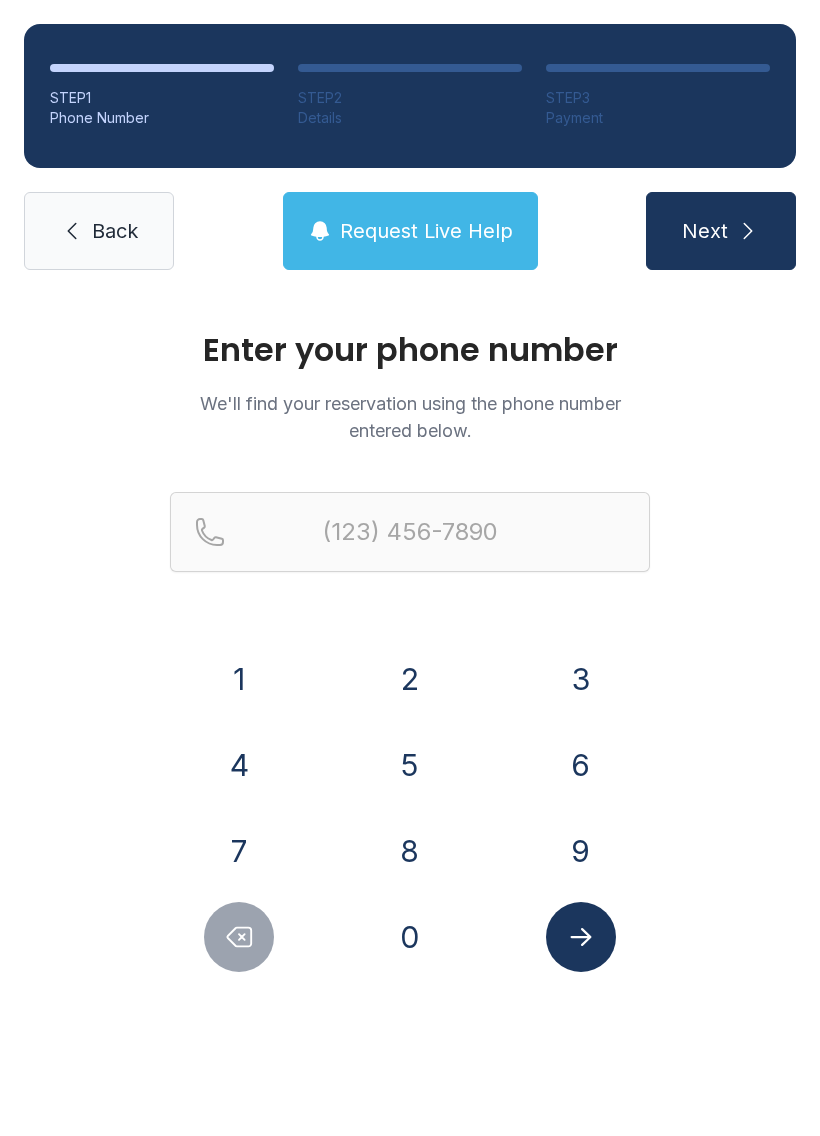 click on "8" at bounding box center (239, 679) 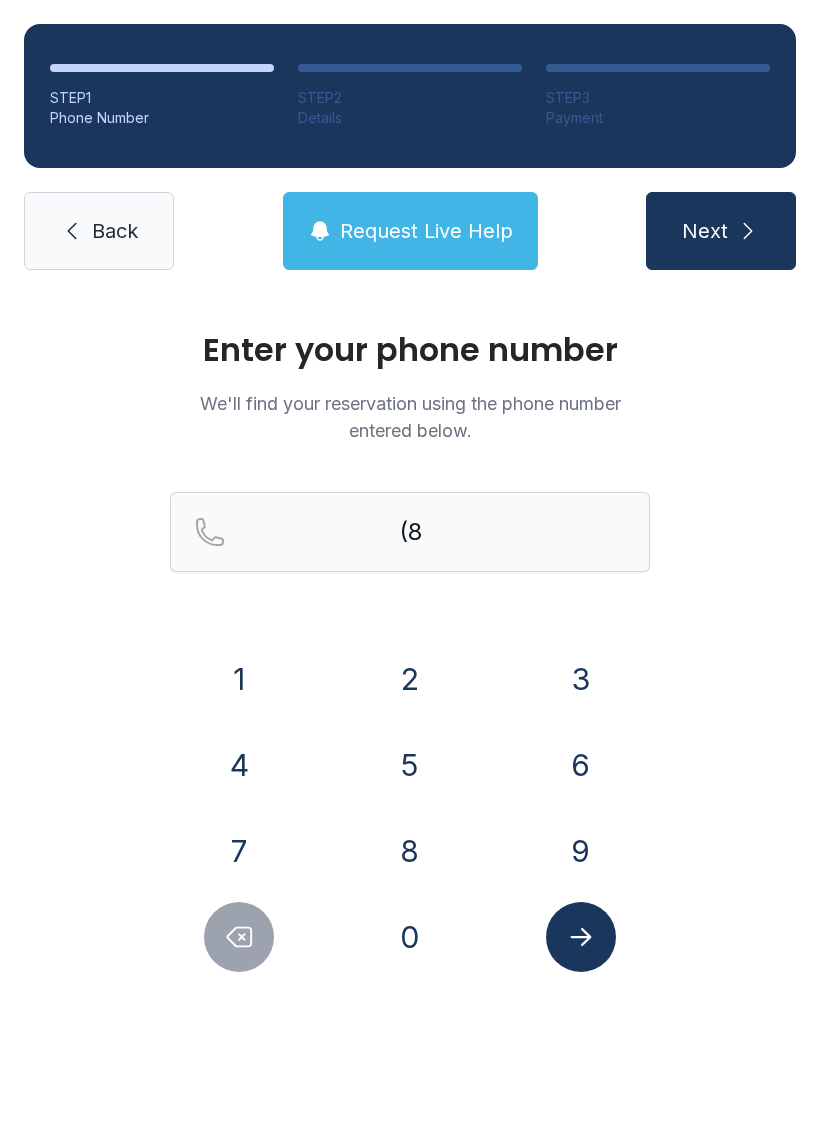 click on "4" at bounding box center (239, 679) 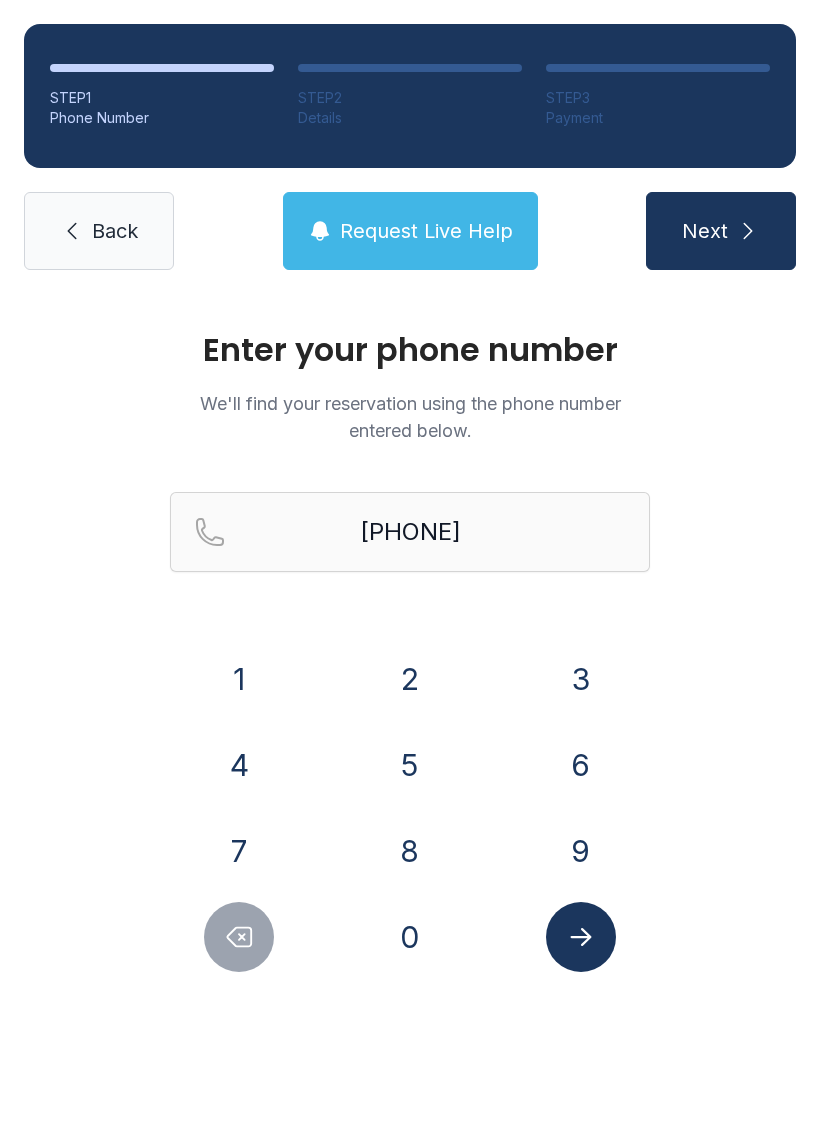 click on "7" at bounding box center [239, 679] 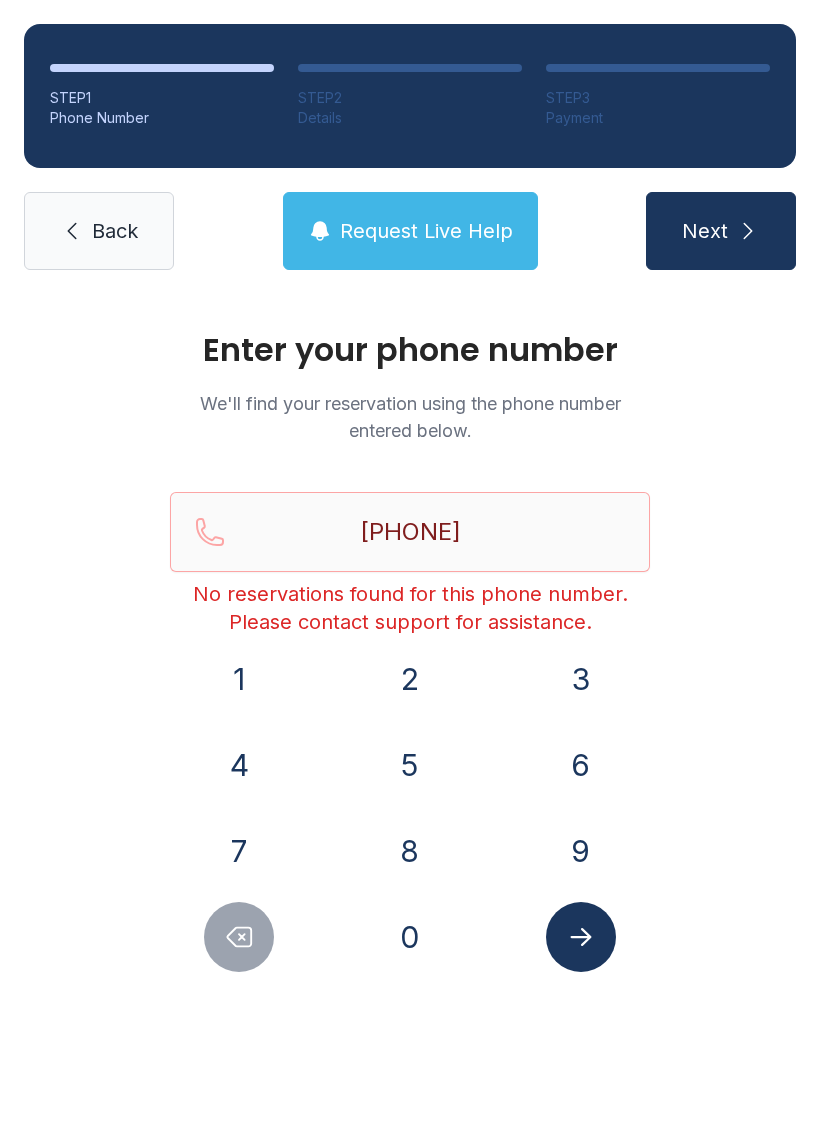 click on "Request Live Help" at bounding box center [410, 231] 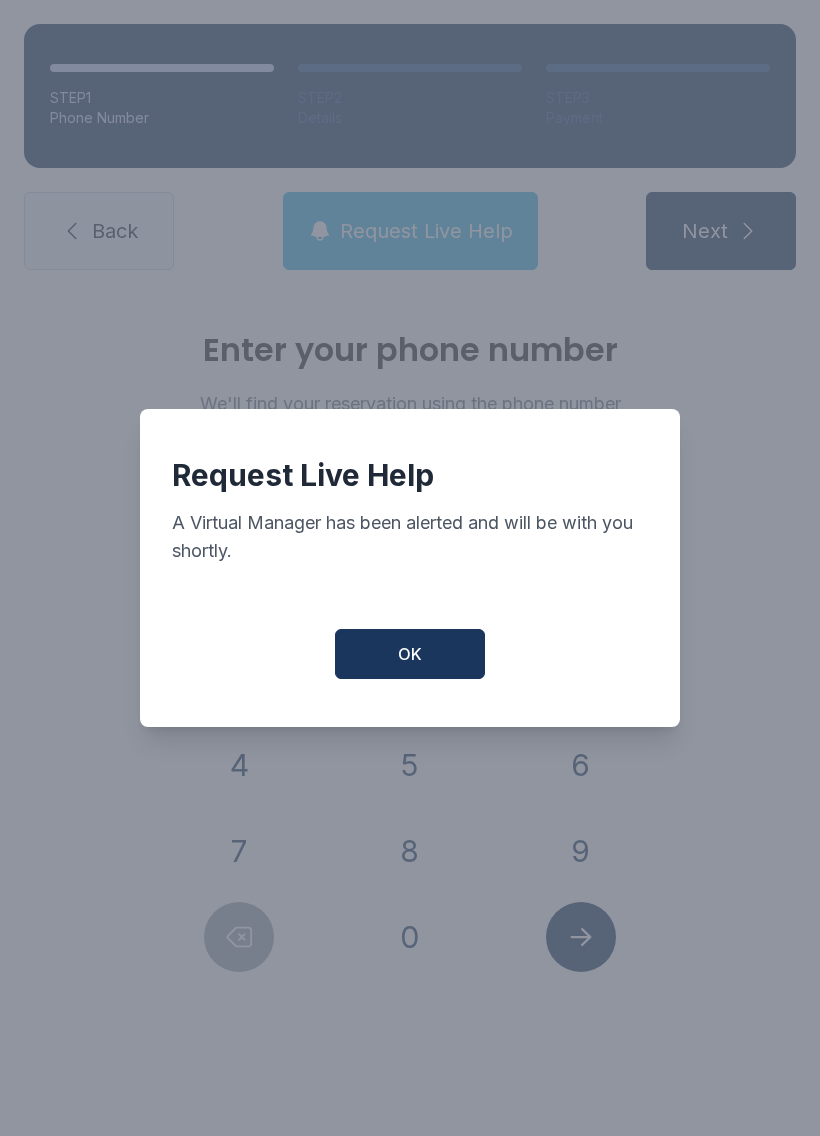 click on "OK" at bounding box center (410, 654) 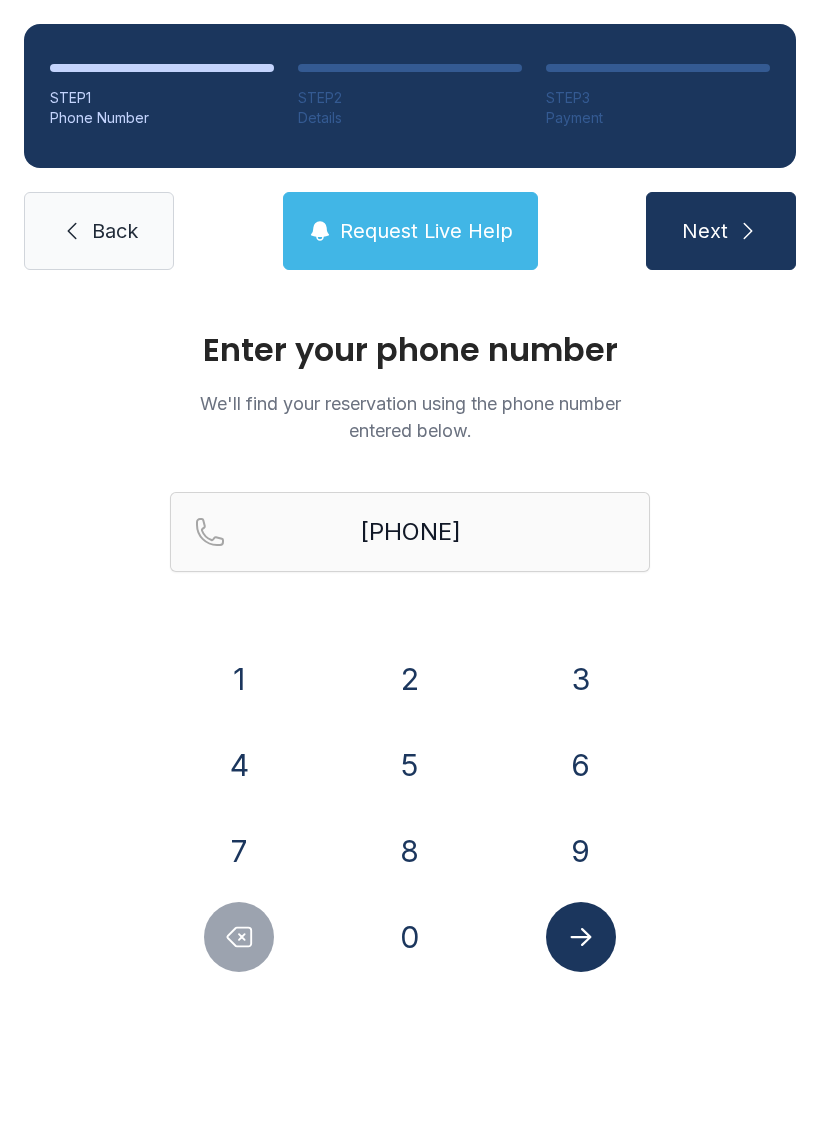 click on "Back" at bounding box center [99, 231] 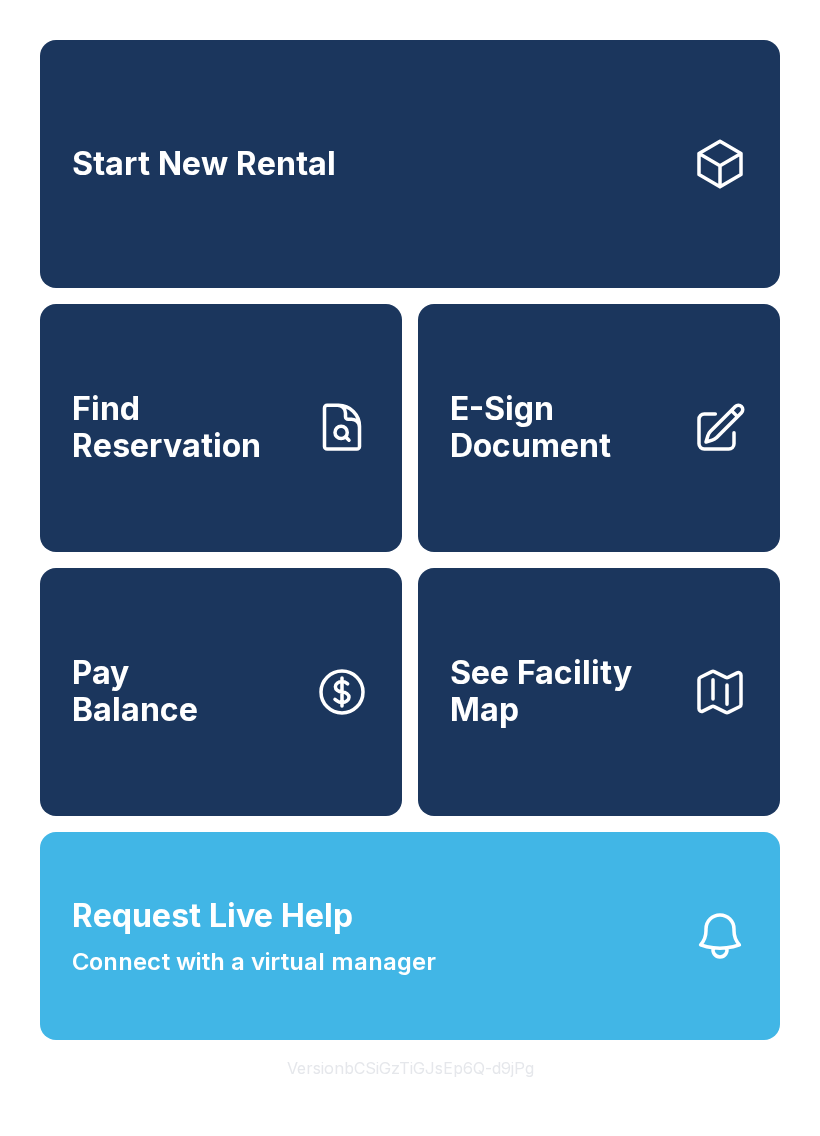 click on "Version  bCSiGzTiGJsEp6Q-d9jPg" at bounding box center (410, 1068) 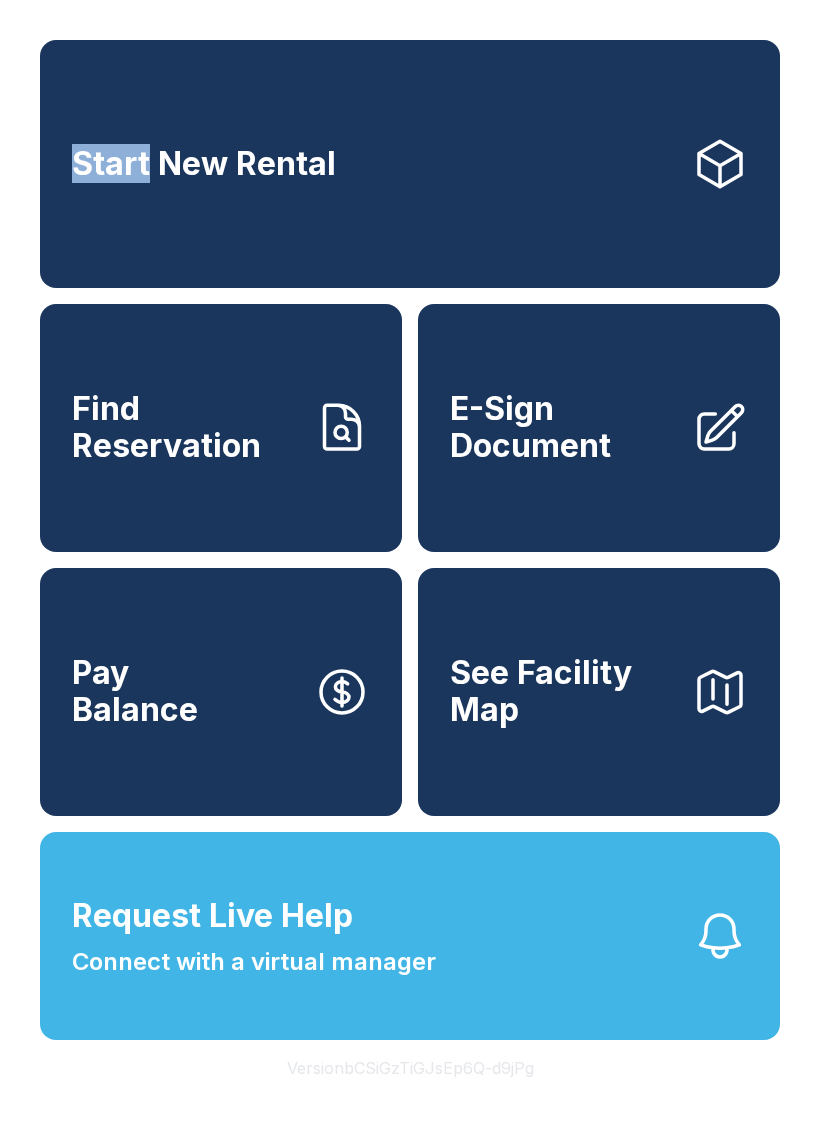 click on "Start New Rental Find Reservation E-Sign Document Pay  Balance See Facility Map Request Live Help Connect with a virtual manager Version  bCSiGzTiGJsEp6Q-d9jPg" at bounding box center [410, 568] 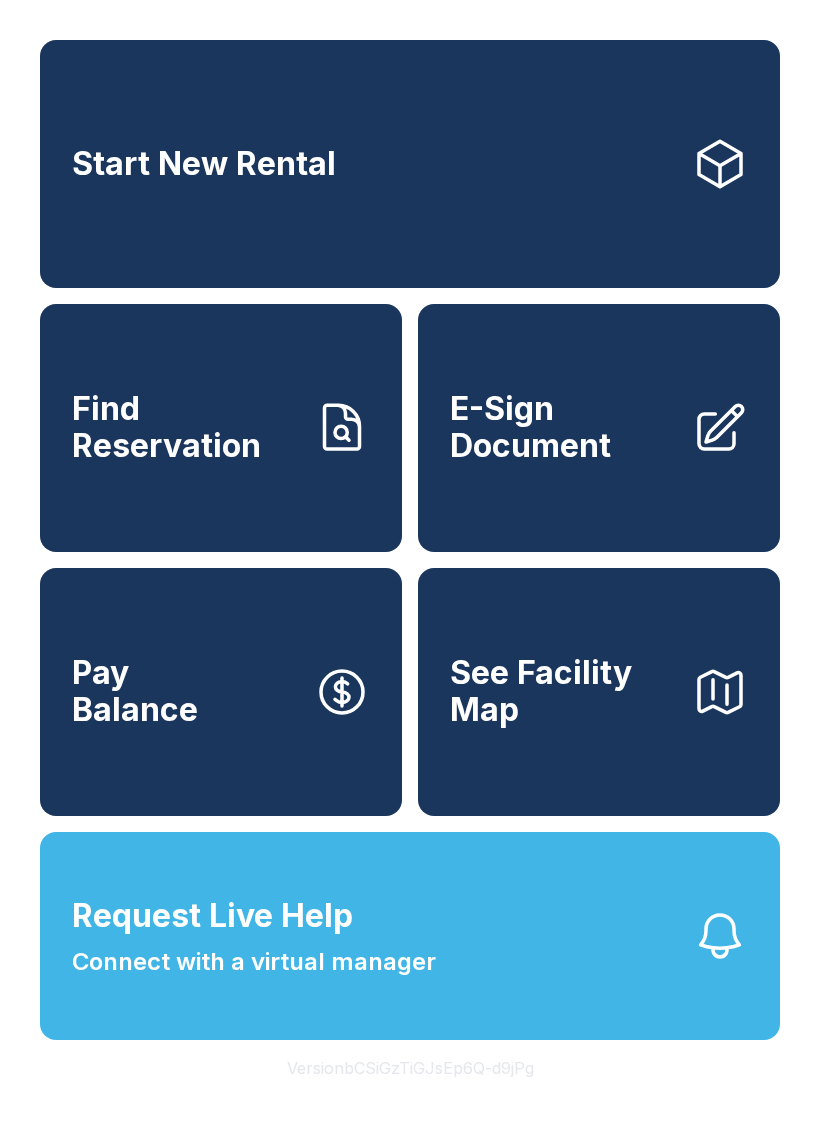 click on "Start New Rental Find Reservation E-Sign Document Pay  Balance See Facility Map Request Live Help Connect with a virtual manager Version  bCSiGzTiGJsEp6Q-d9jPg" at bounding box center (410, 568) 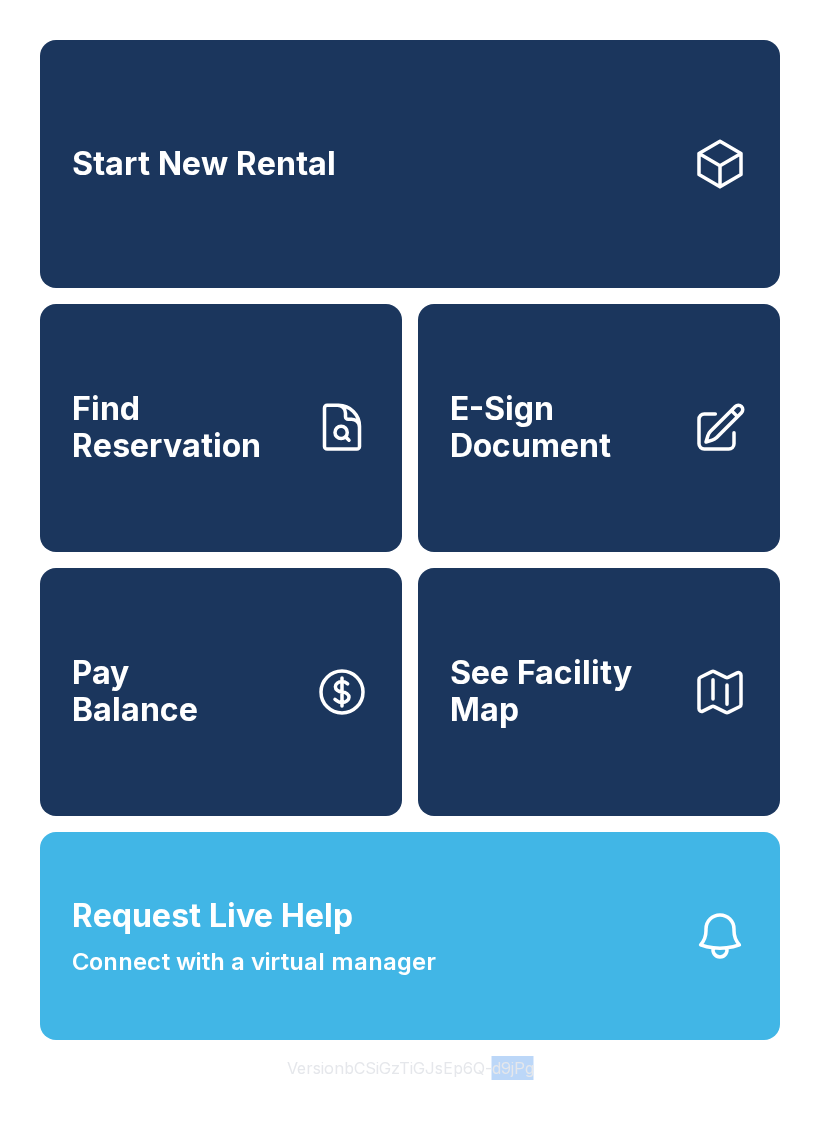 click on "Connect with a virtual manager" at bounding box center (254, 962) 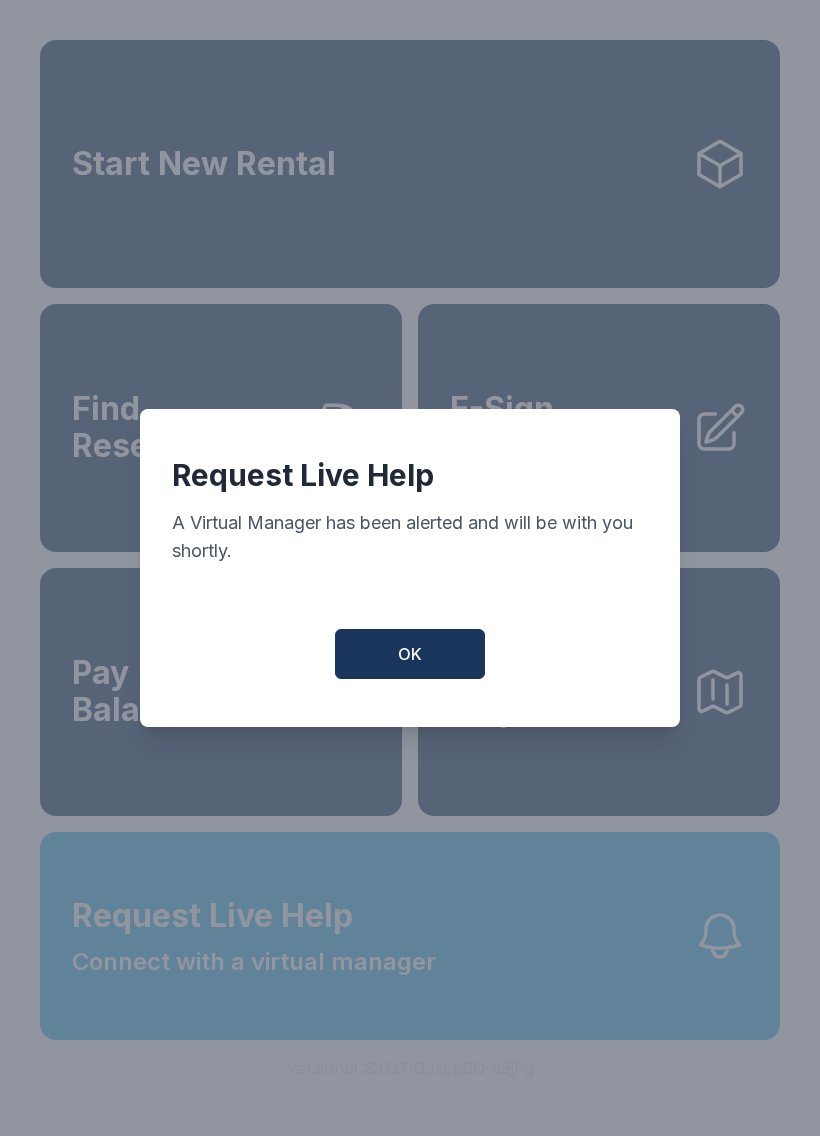 click on "OK" at bounding box center [410, 654] 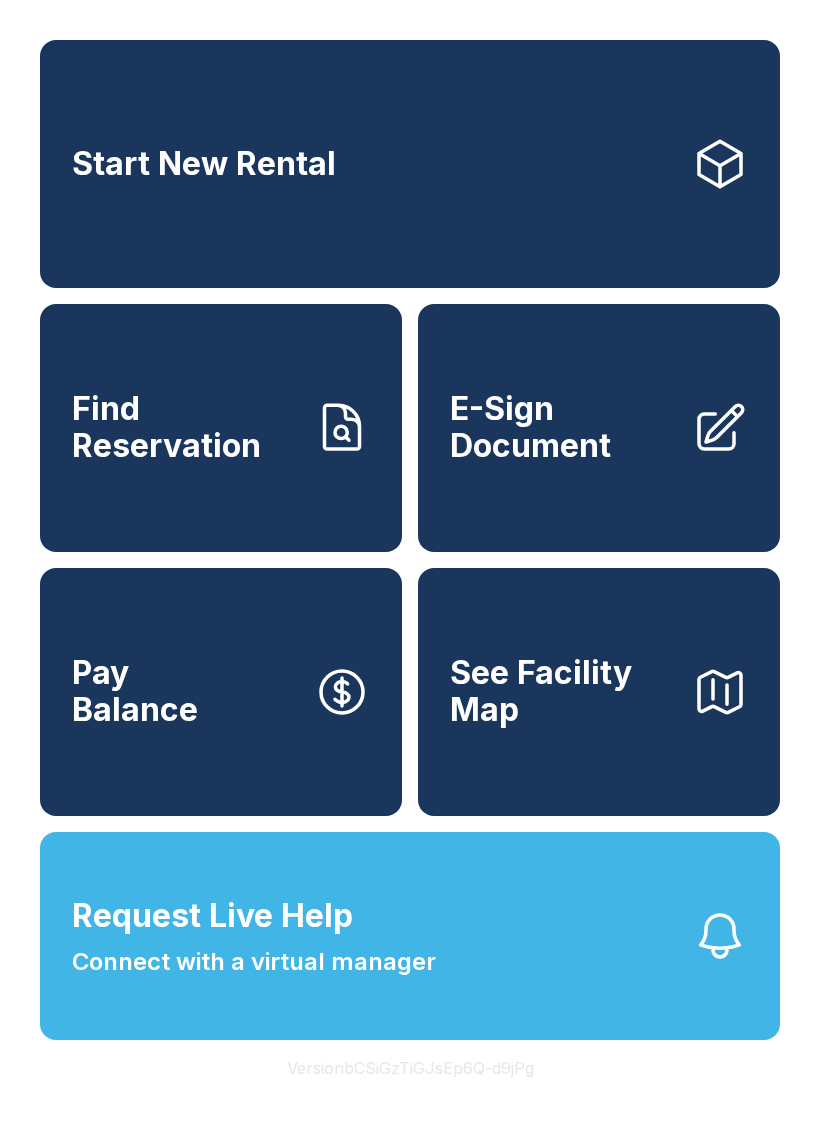 click on "Request Live Help" at bounding box center (212, 916) 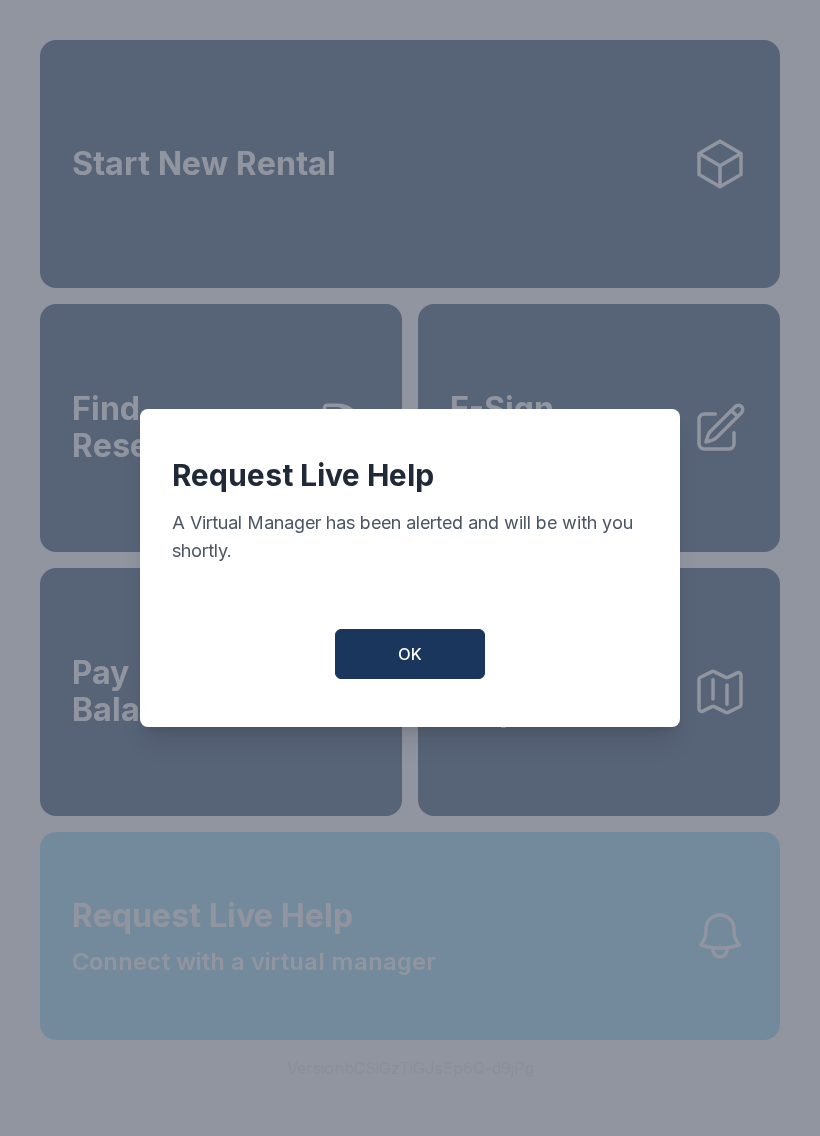 click on "Request Live Help A Virtual Manager has been alerted and will be with you shortly. OK" at bounding box center (410, 568) 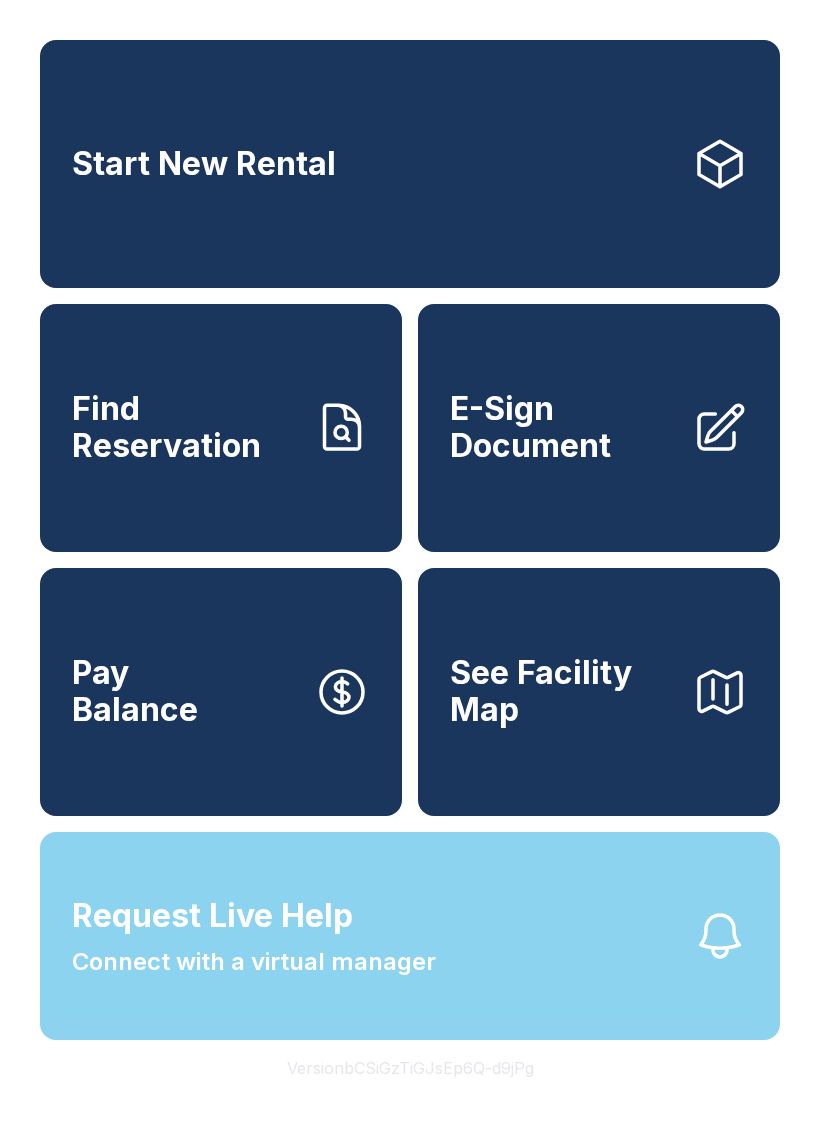 click on "Request Live Help" at bounding box center [212, 916] 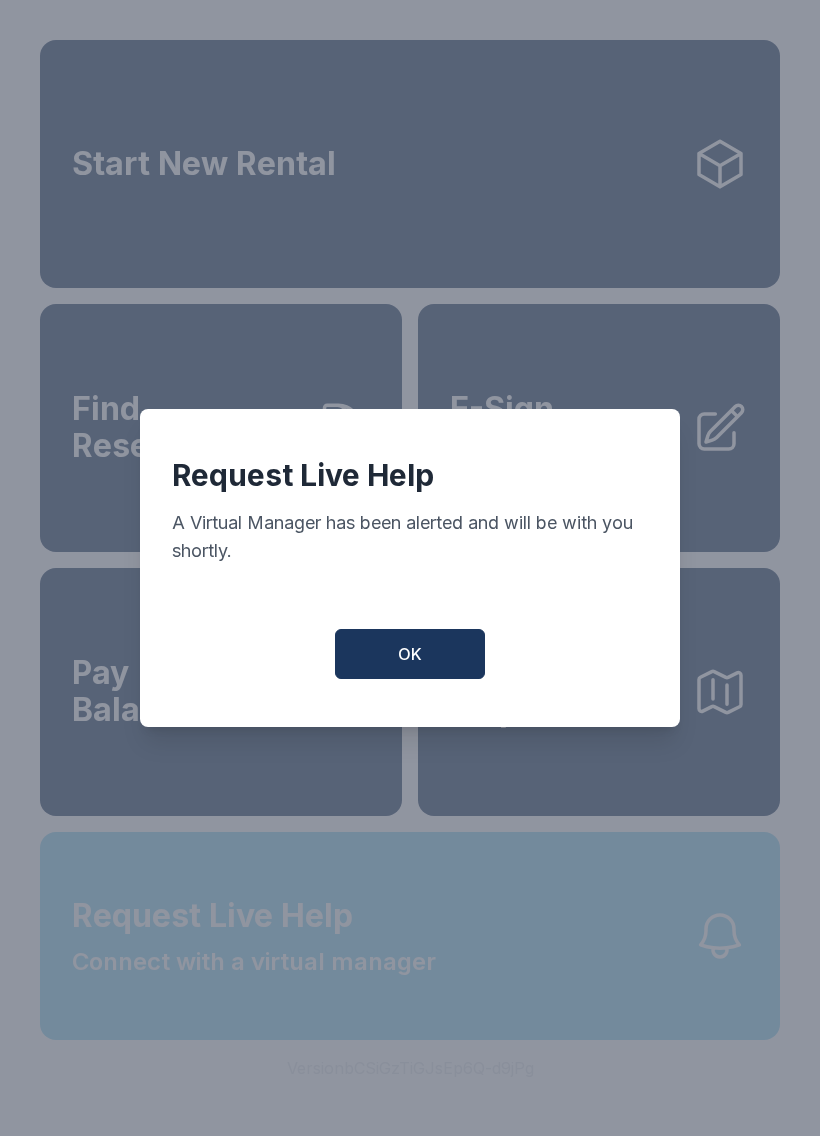 click on "Request Live Help A Virtual Manager has been alerted and will be with you shortly. OK" at bounding box center [410, 568] 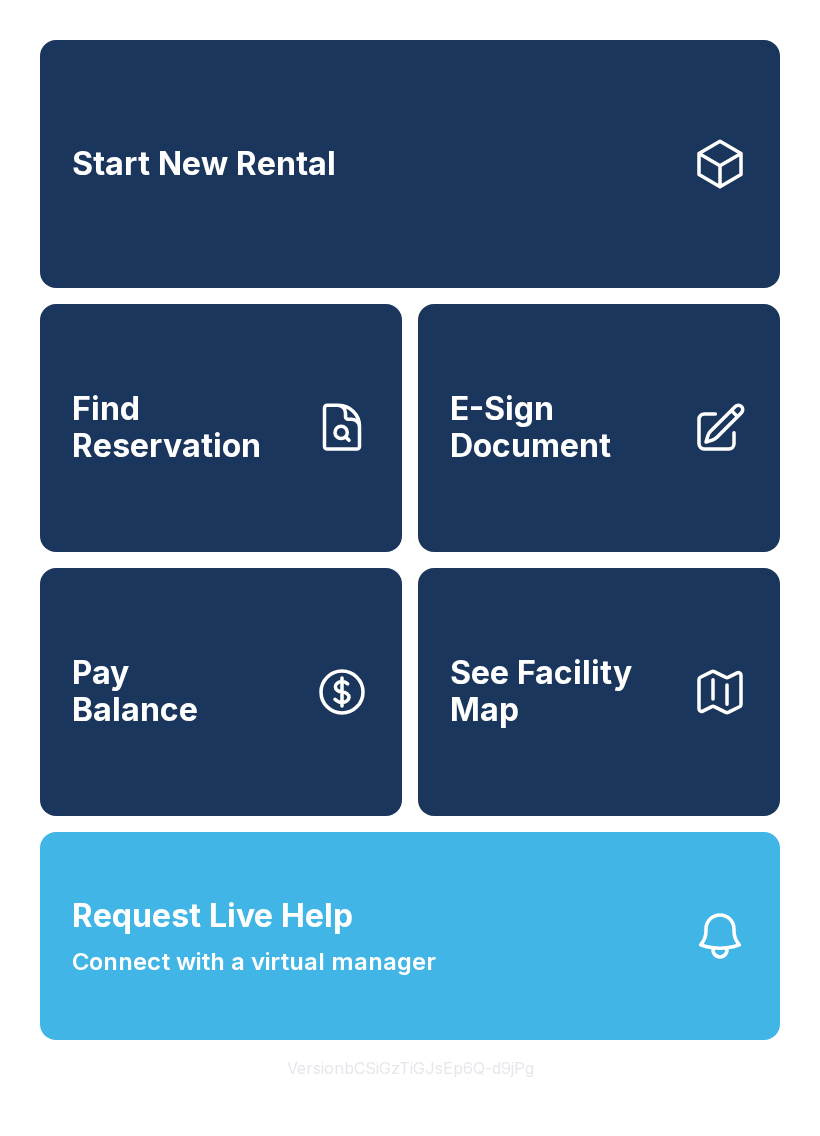 click on "Request Live Help" at bounding box center (212, 916) 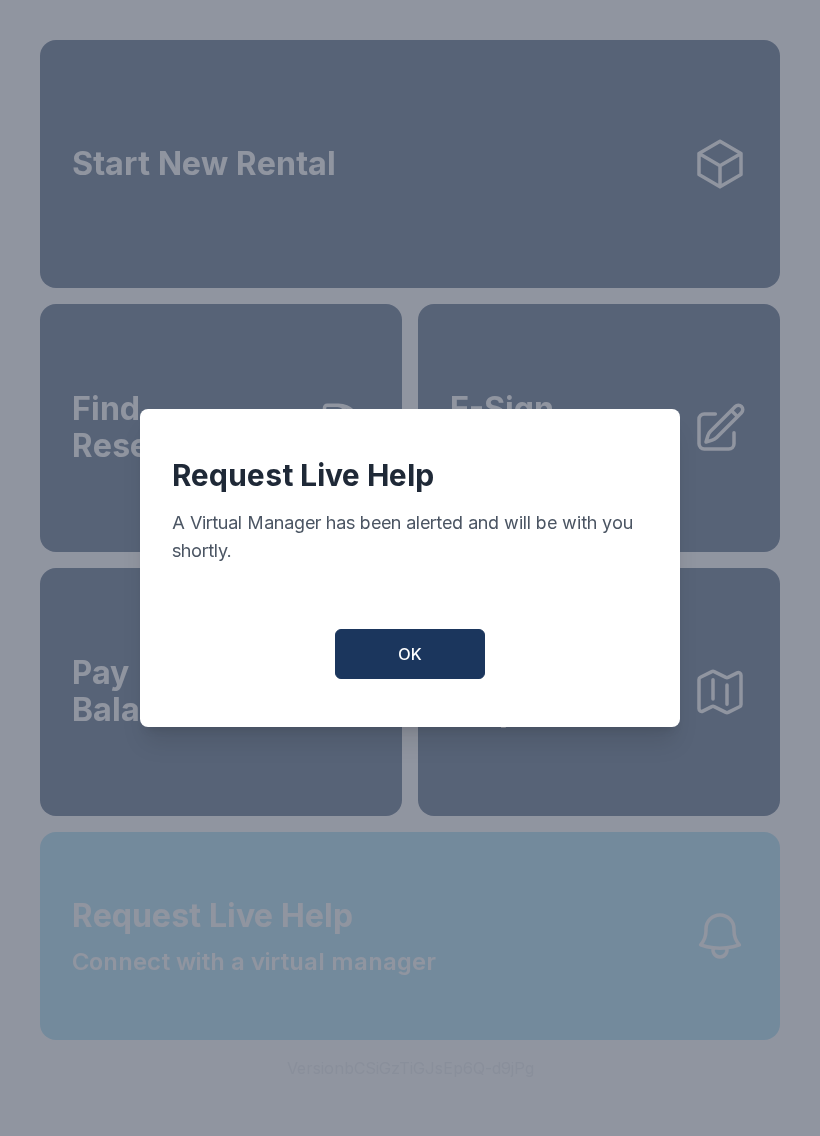 click on "OK" at bounding box center [410, 654] 